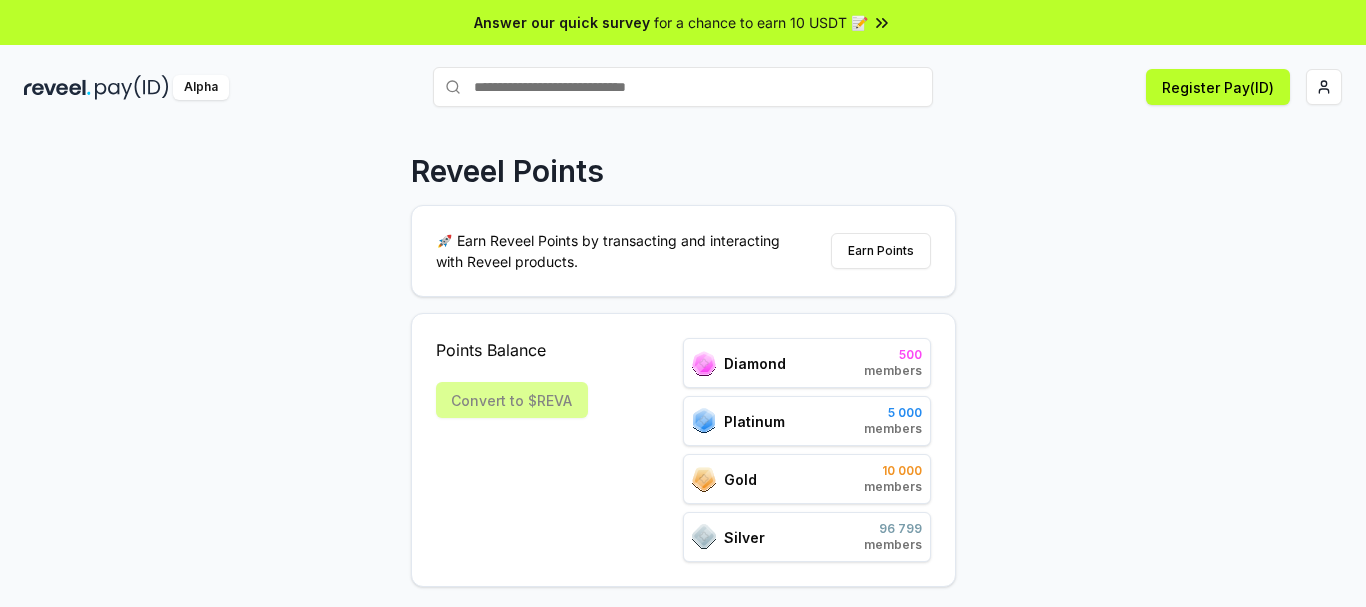 scroll, scrollTop: 0, scrollLeft: 0, axis: both 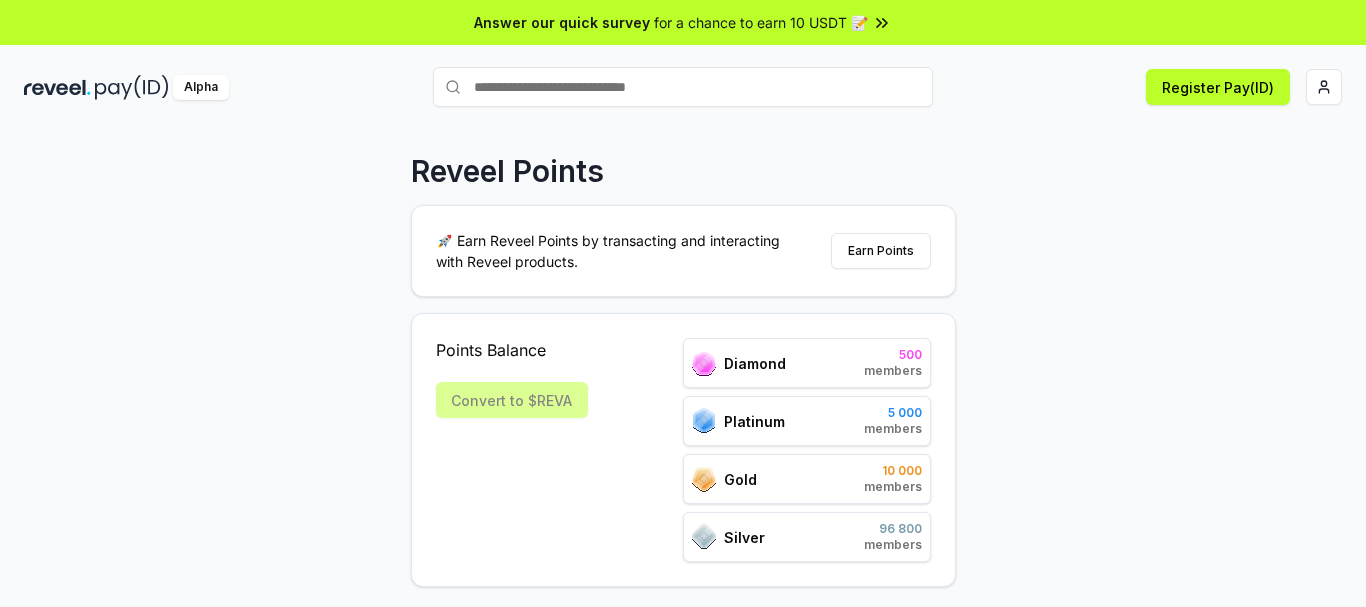 click on "Reveel Points  🚀 Earn Reveel Points by transacting and interacting with Reveel products. Earn Points Points Balance  Convert to $[PERSON_NAME] 500 members Platinum 5 000 members Gold 10 000 members Silver 96 800 members Refer friends and earn Points rewards [URL][DOMAIN_NAME] Invite friends Join the discussion on Discord Join Discord     31.2K community members" at bounding box center [683, 388] 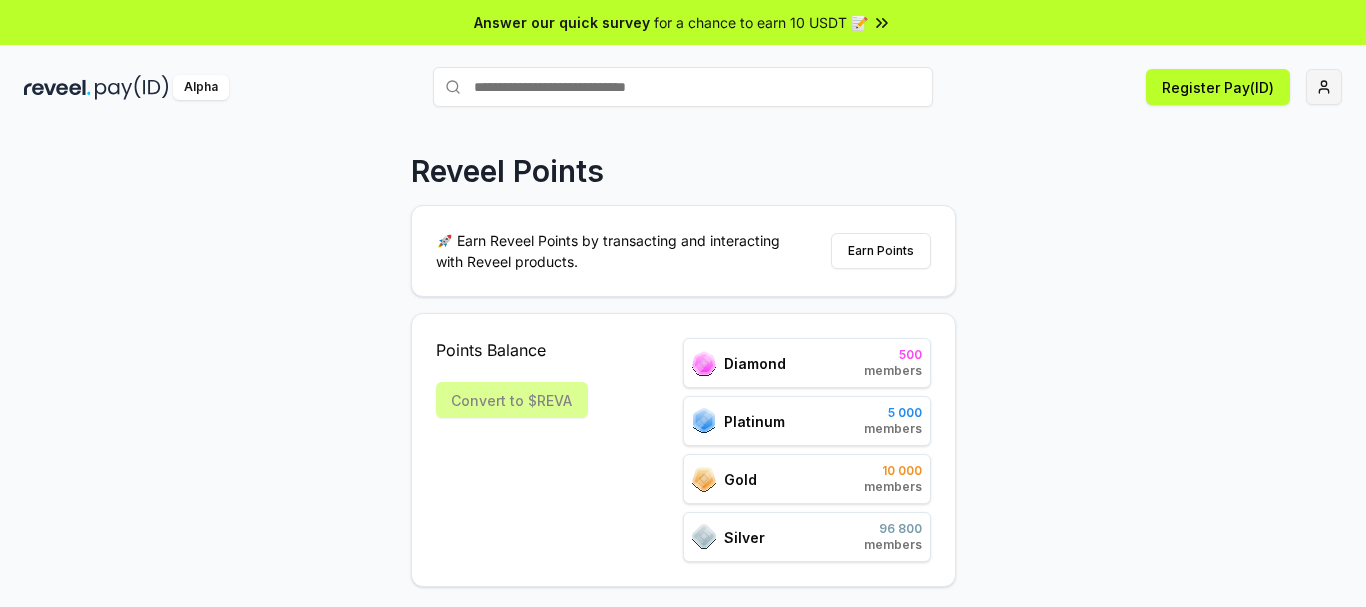 click on "Answer our quick survey for a chance to earn 10 USDT 📝 Alpha Register Pay(ID) Reveel Points  🚀 Earn Reveel Points by transacting and interacting with Reveel products. Earn Points Points Balance  Convert to $[PERSON_NAME] 500 members Platinum 5 000 members Gold 10 000 members Silver 96 800 members Refer friends and earn Points rewards [URL][DOMAIN_NAME] Invite friends Join the discussion on Discord Join Discord     31.2K community members" at bounding box center (683, 303) 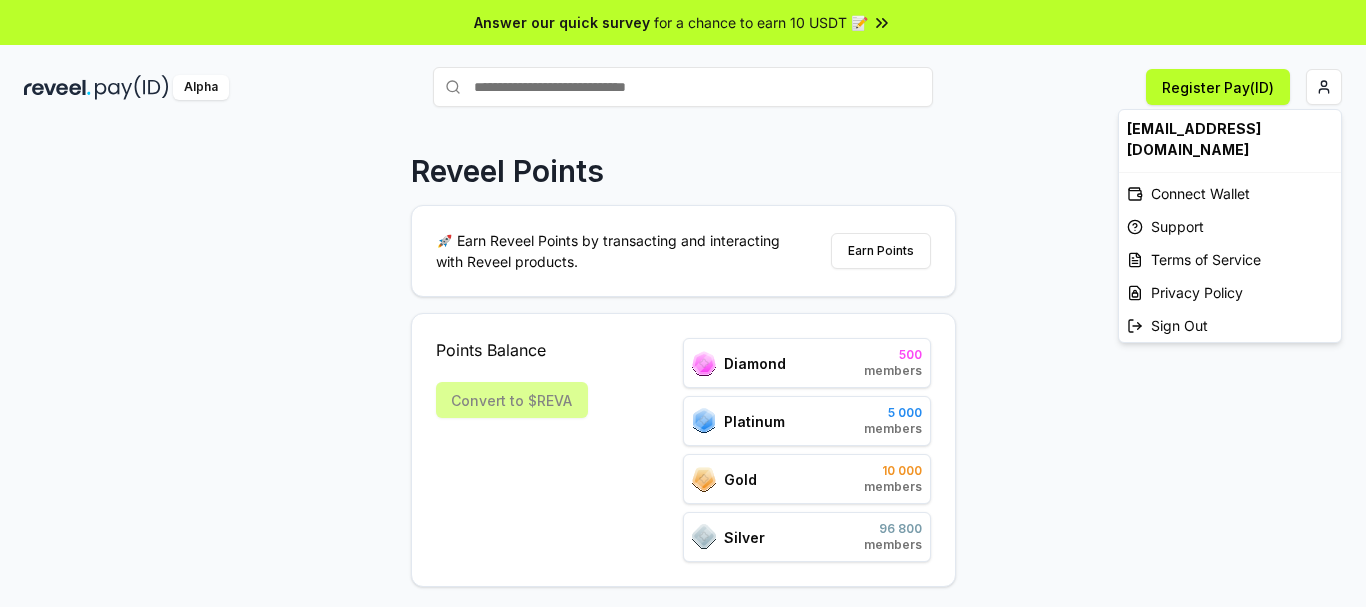 click on "Answer our quick survey for a chance to earn 10 USDT 📝 Alpha Register Pay(ID) Reveel Points  🚀 Earn Reveel Points by transacting and interacting with Reveel products. Earn Points Points Balance  Convert to $[PERSON_NAME] 500 members Platinum 5 000 members Gold 10 000 members Silver 96 800 members Refer friends and earn Points rewards [URL][DOMAIN_NAME] Invite friends Join the discussion on Discord Join Discord     31.2K community members [EMAIL_ADDRESS][DOMAIN_NAME]   Connect Wallet   Support   Terms of Service   Privacy Policy   Sign Out" at bounding box center [683, 303] 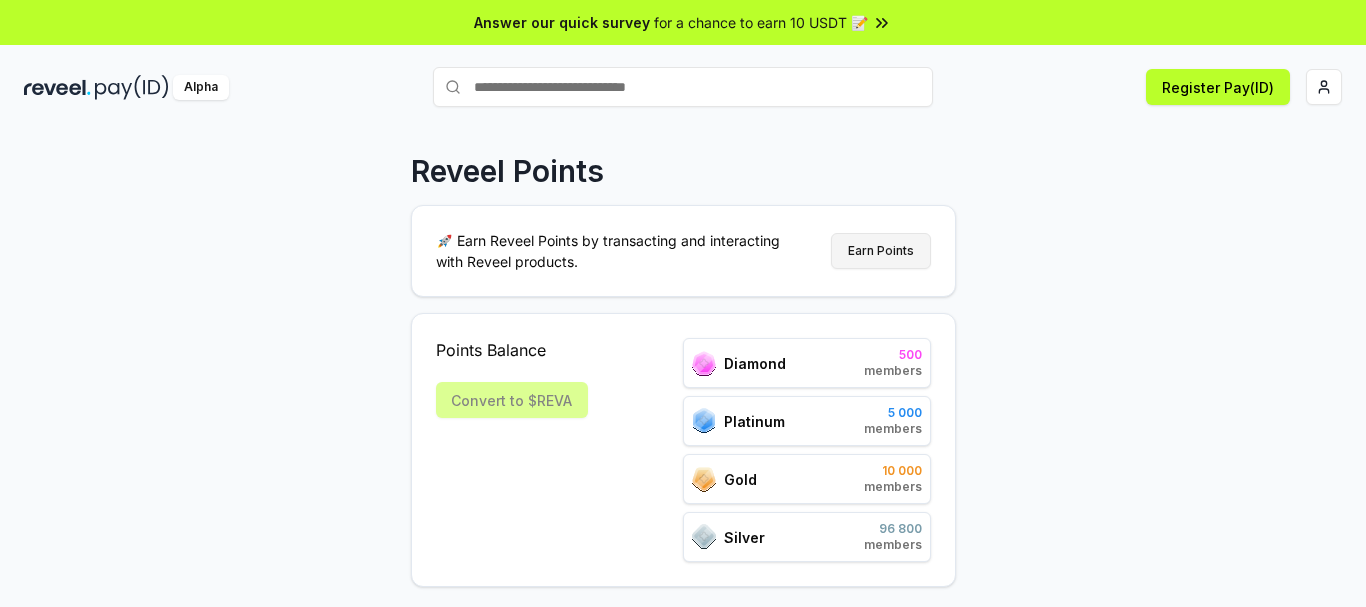 click on "Earn Points" at bounding box center (881, 251) 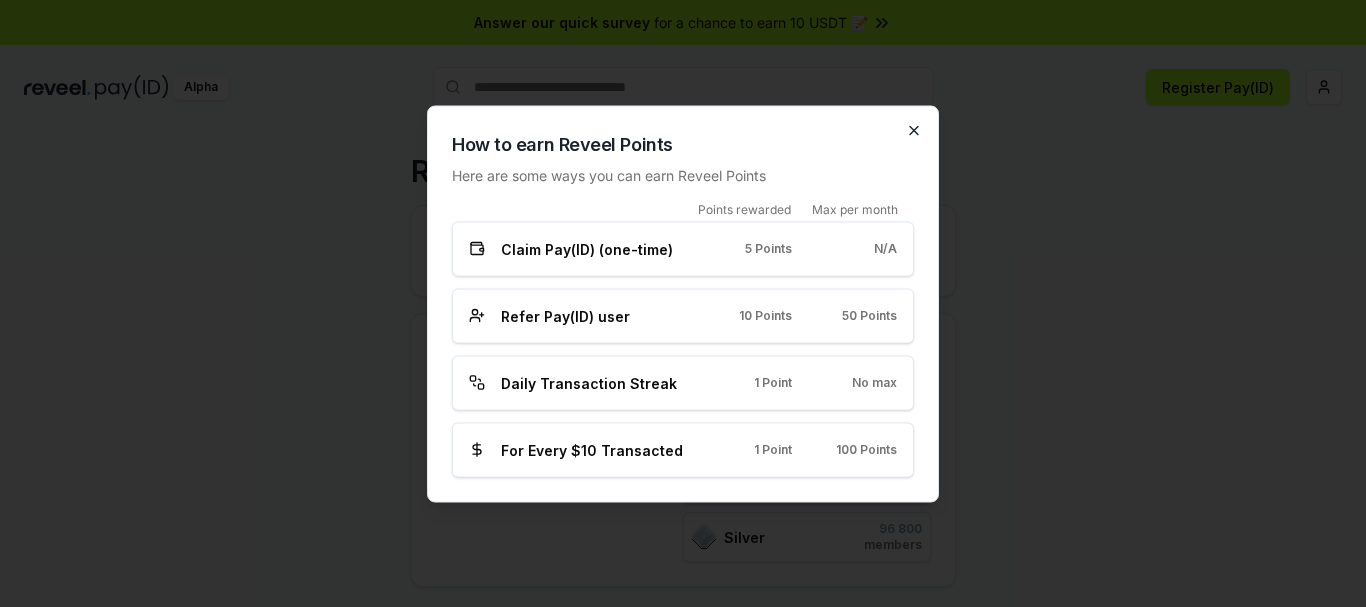 click 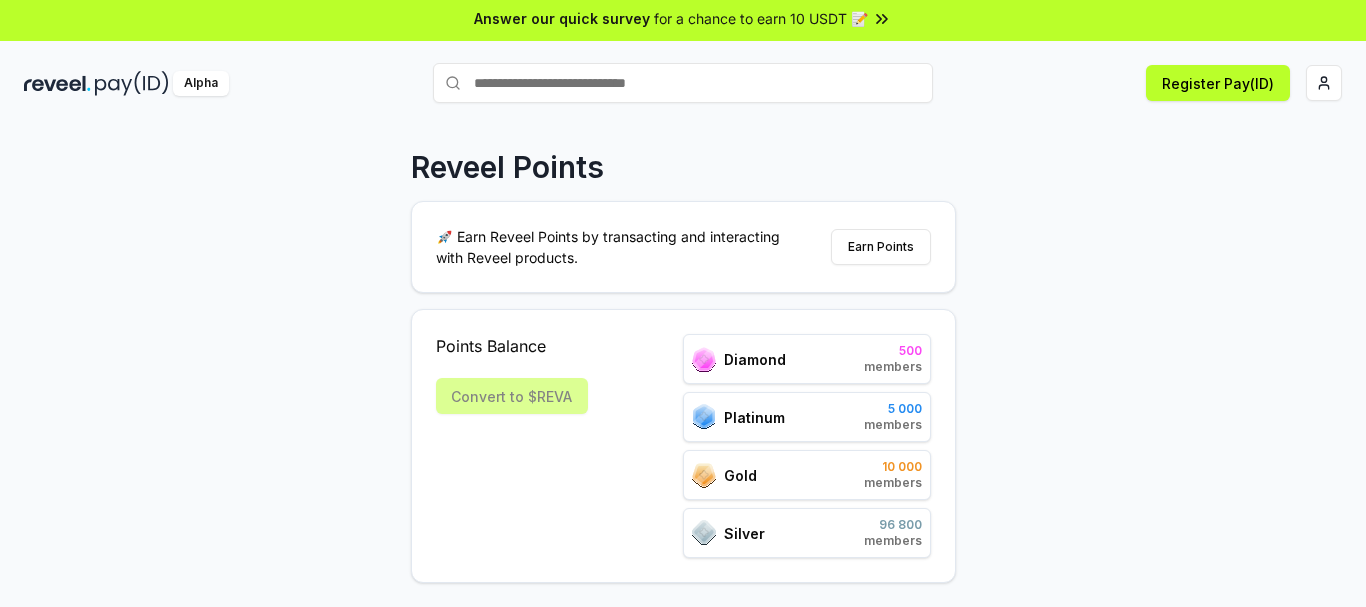 scroll, scrollTop: 0, scrollLeft: 0, axis: both 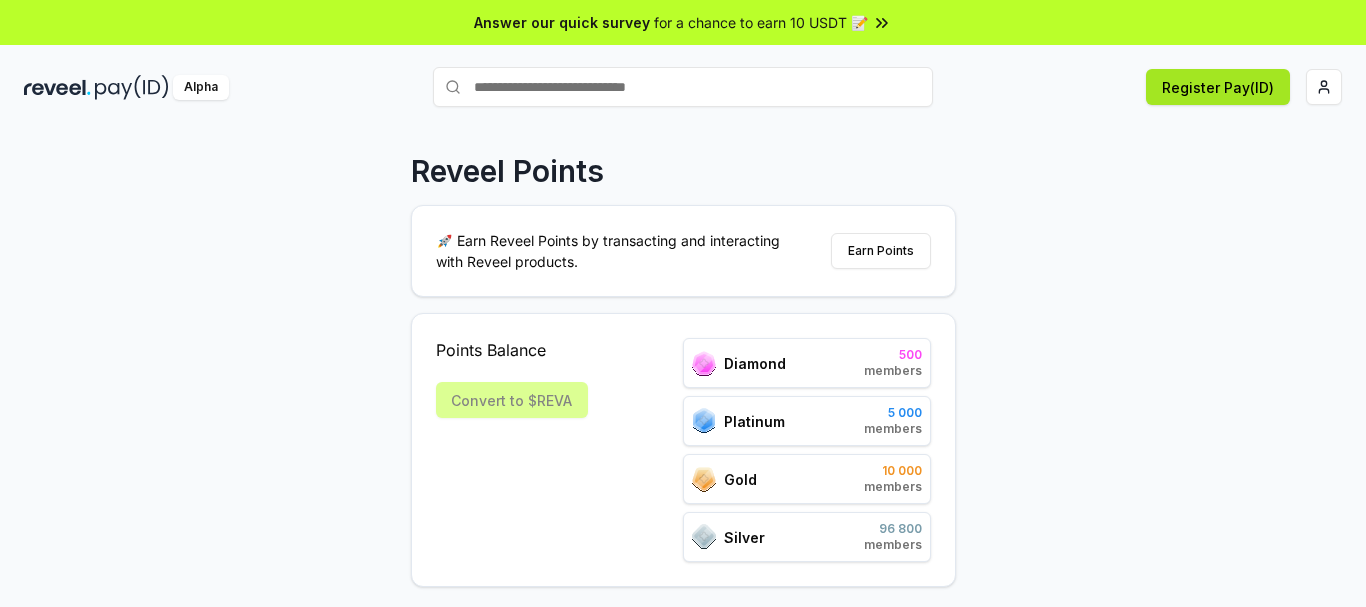 click on "Register Pay(ID)" at bounding box center [1218, 87] 